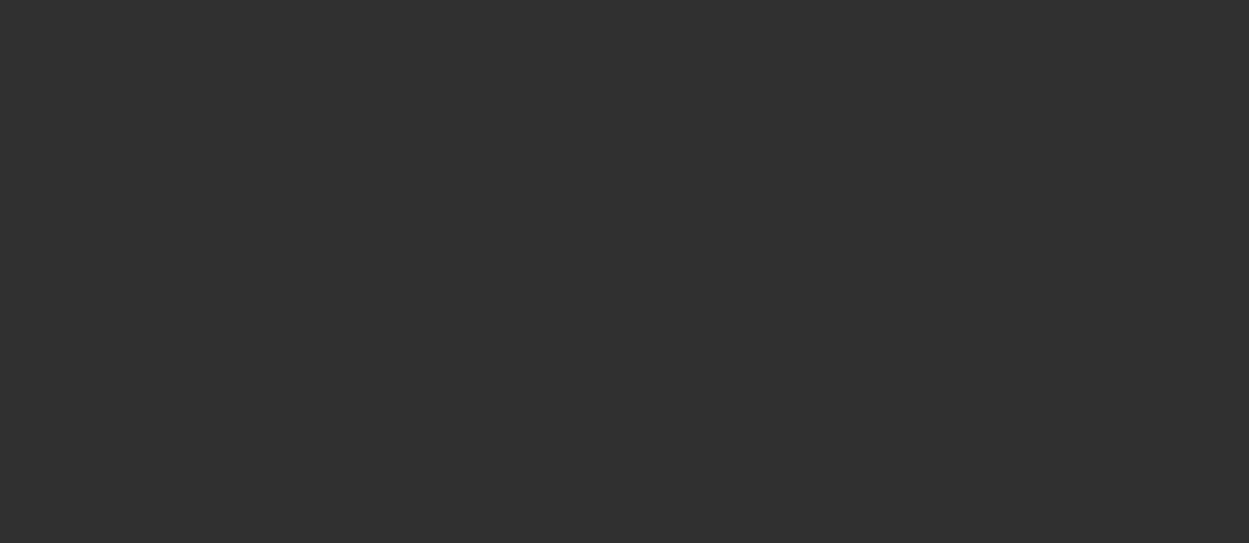 scroll, scrollTop: 0, scrollLeft: 0, axis: both 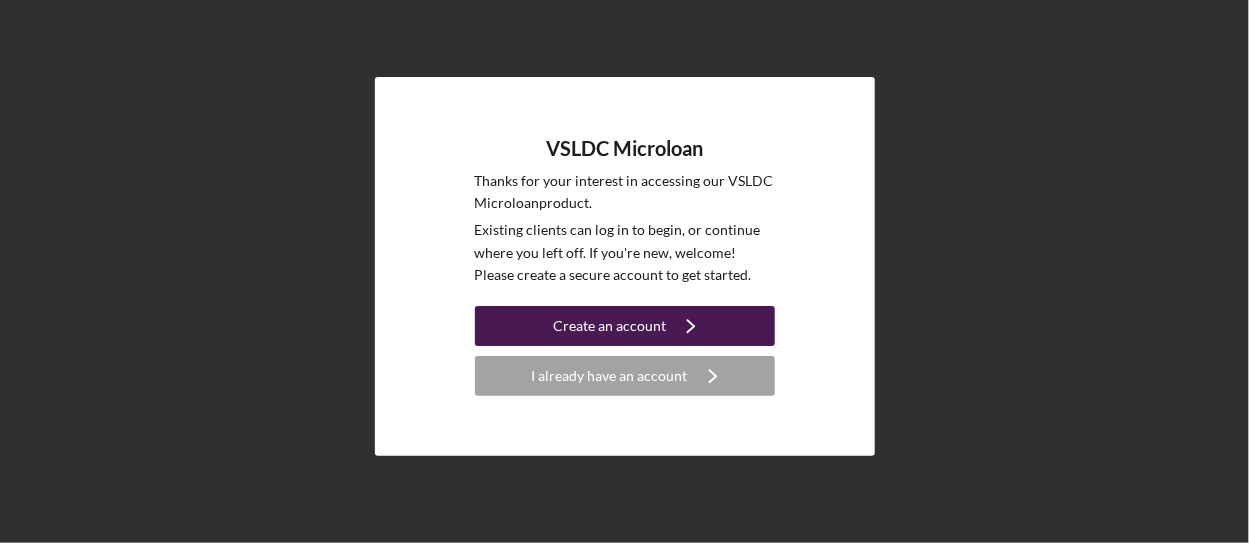 click on "Create an account" at bounding box center [609, 326] 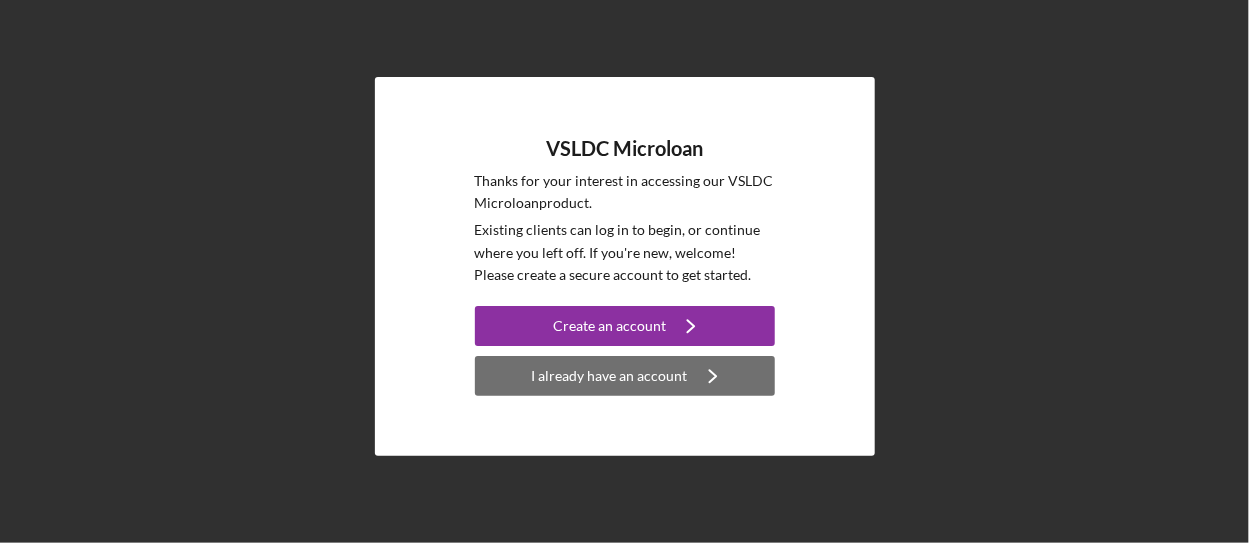 click on "I already have an account" at bounding box center (610, 376) 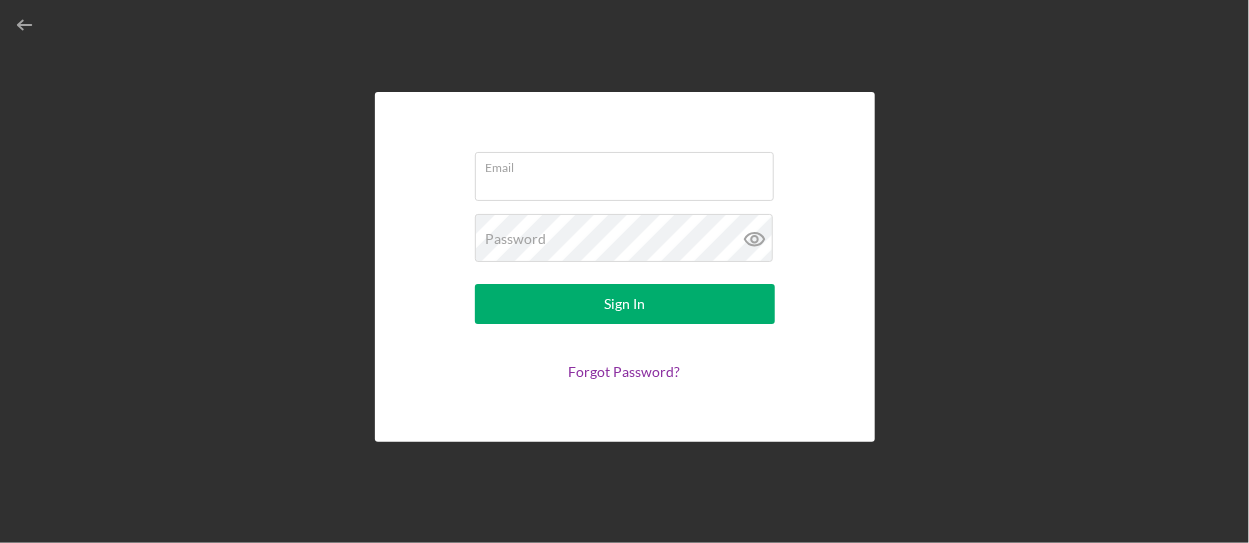 type on "[USERNAME]@[EXAMPLE.COM]" 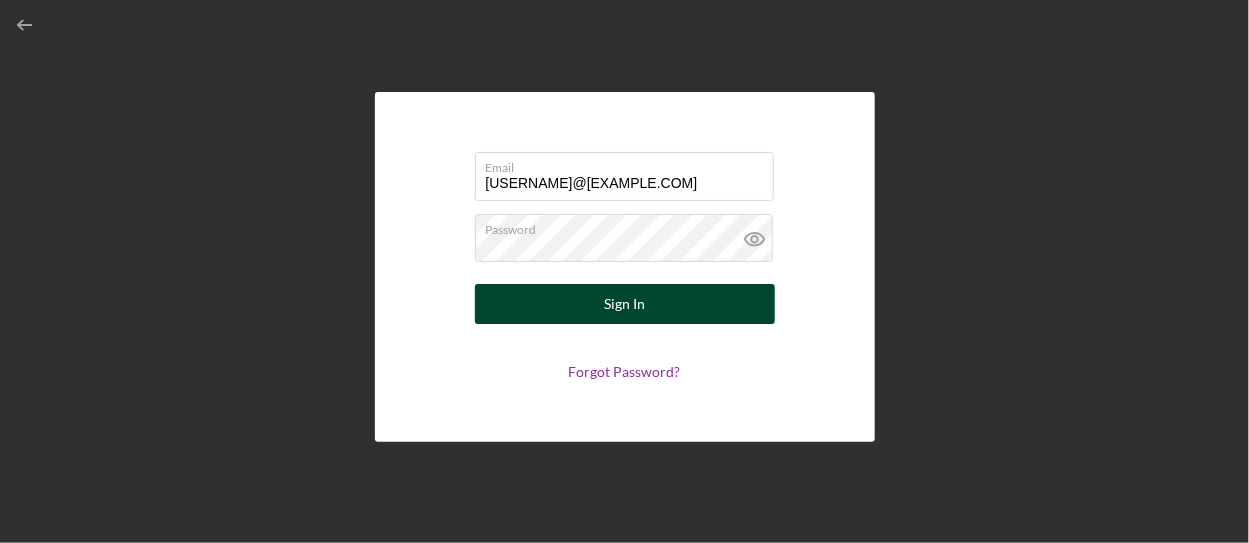 click on "Sign In" at bounding box center [624, 304] 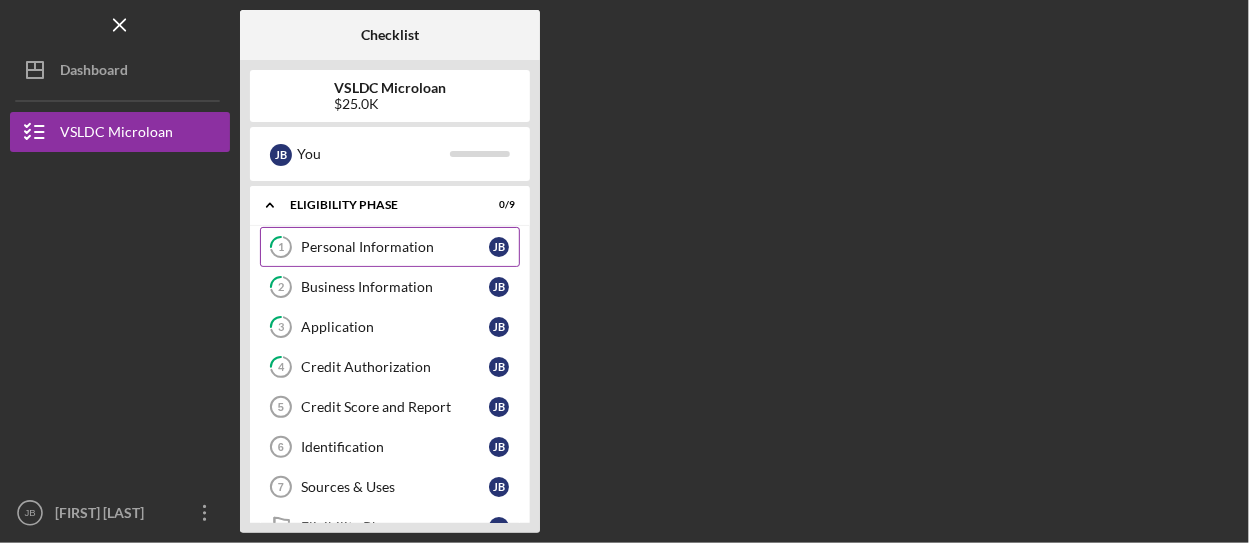 click on "Personal Information" at bounding box center (395, 247) 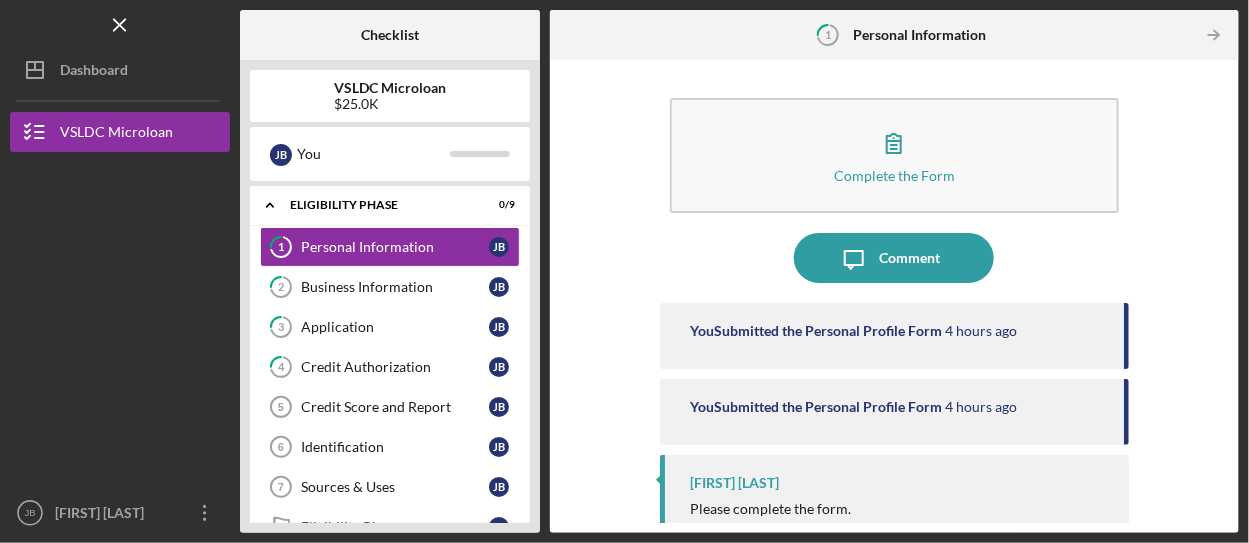 scroll, scrollTop: 0, scrollLeft: 0, axis: both 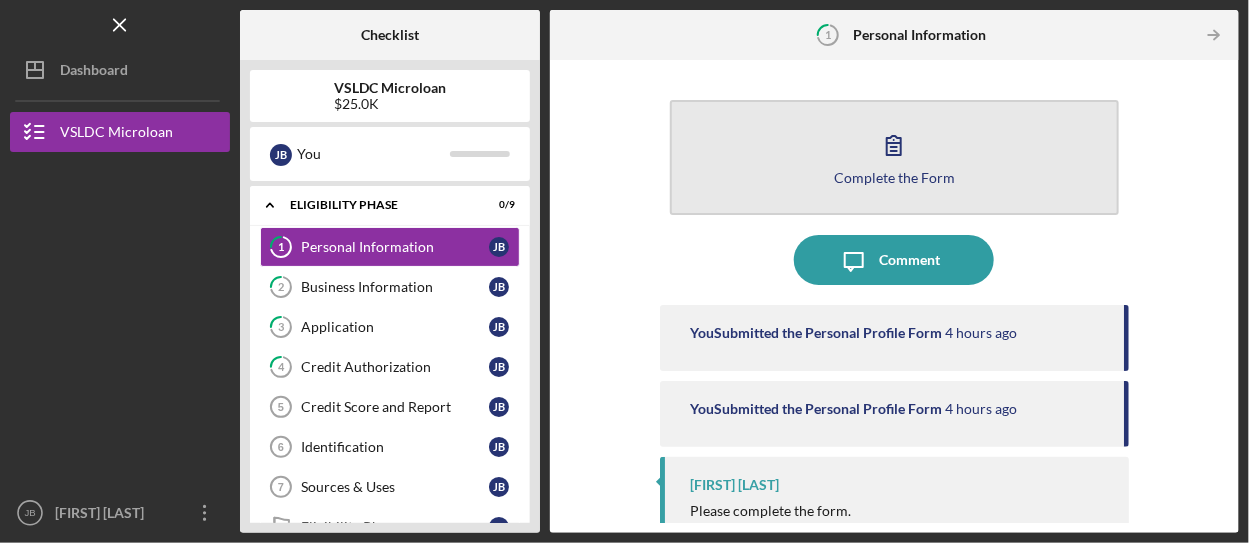 click 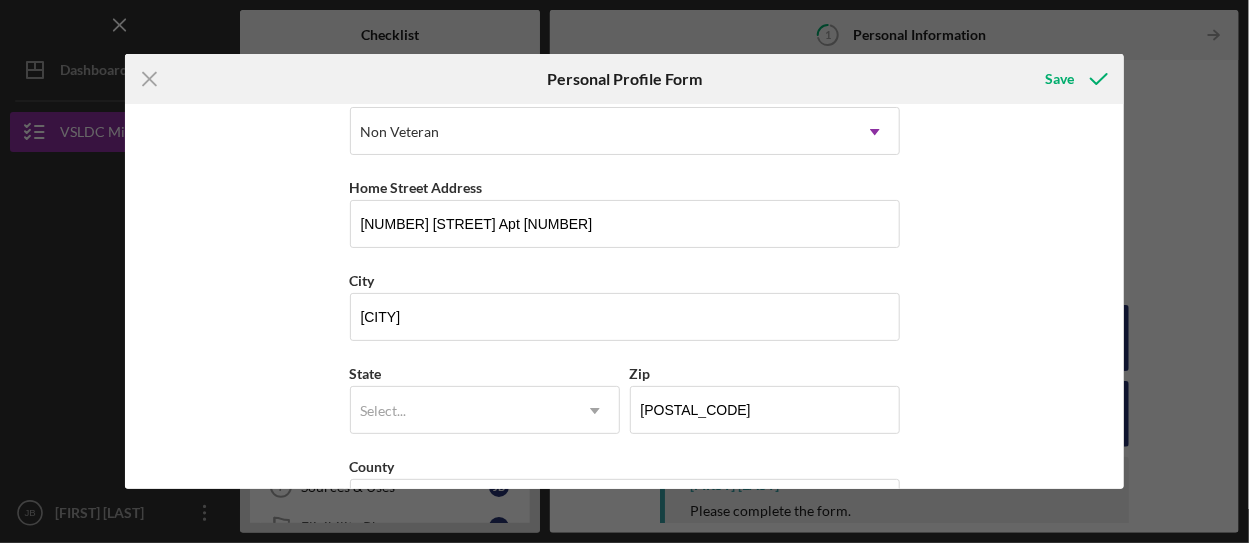 scroll, scrollTop: 374, scrollLeft: 0, axis: vertical 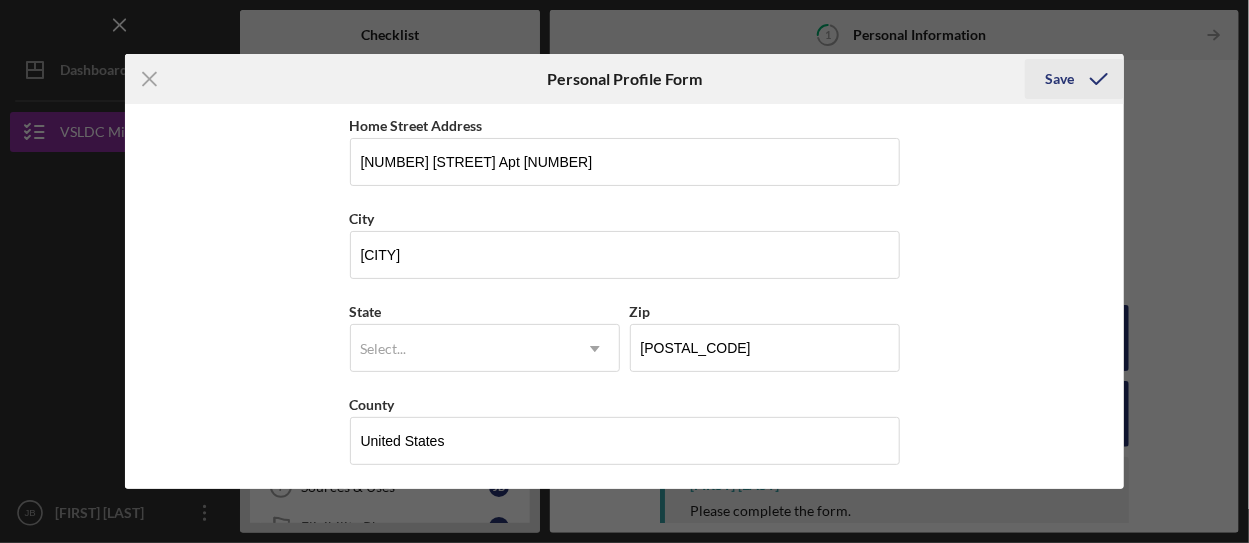 click on "Save" at bounding box center [1059, 79] 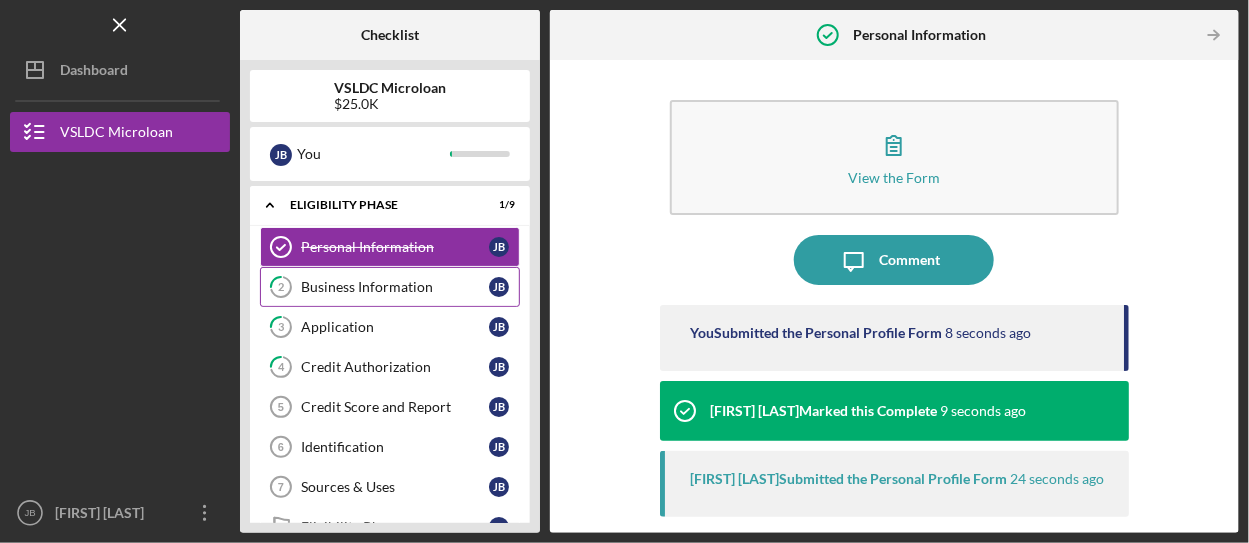 click on "Business Information" at bounding box center (395, 287) 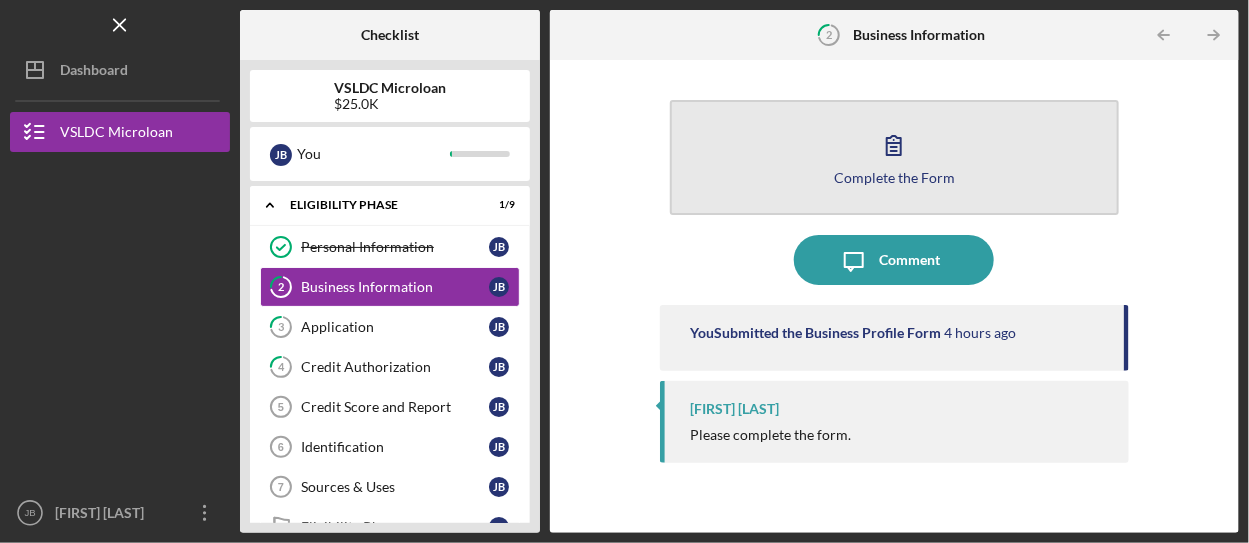 click 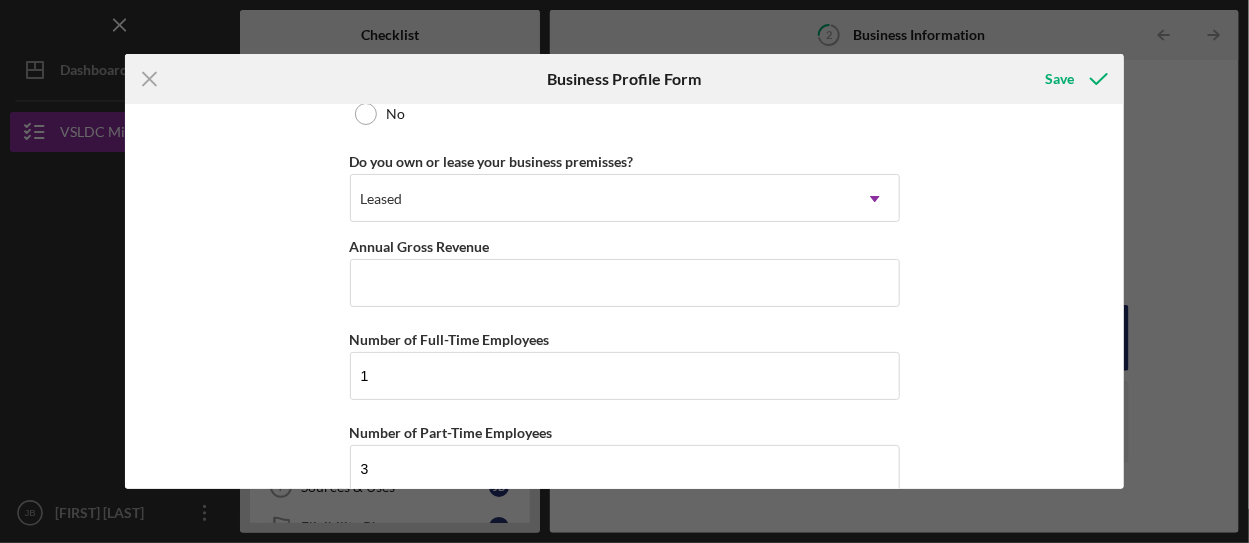 scroll, scrollTop: 1648, scrollLeft: 0, axis: vertical 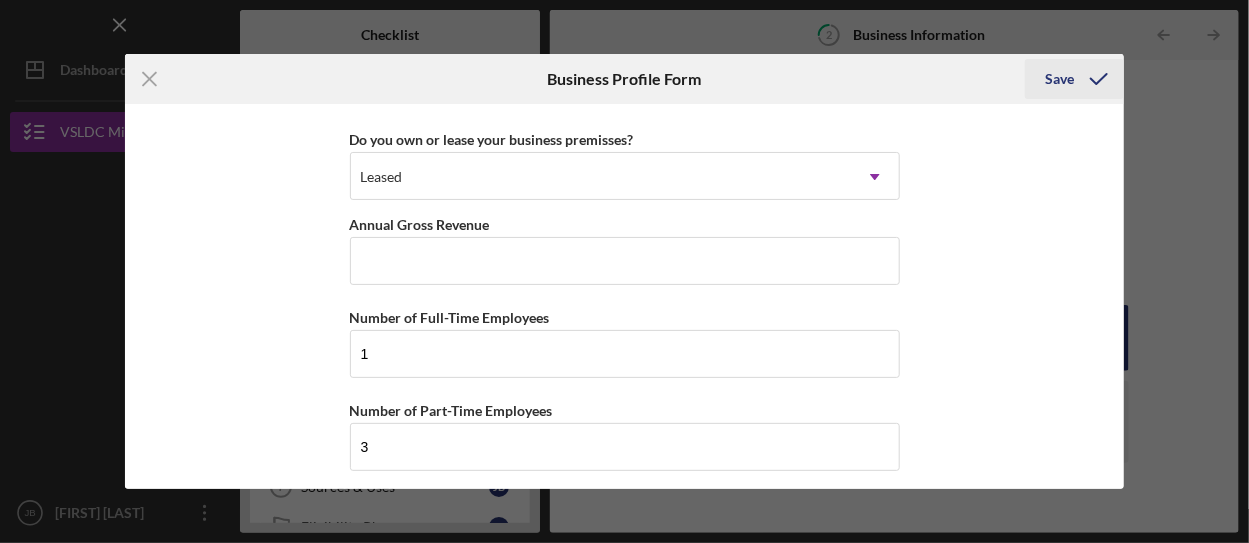 click on "Save" at bounding box center (1059, 79) 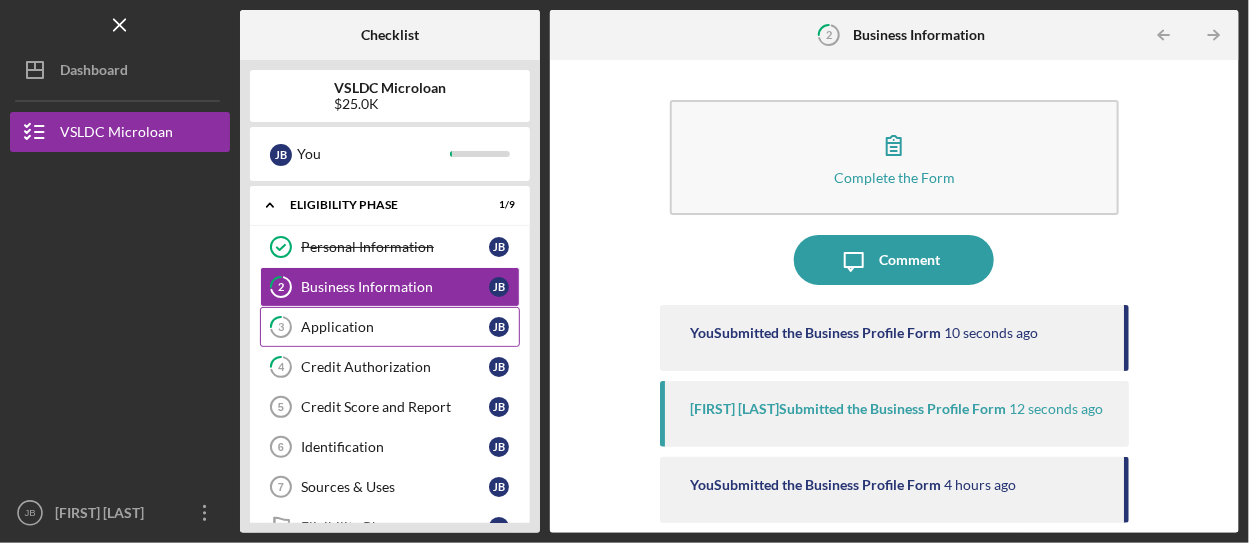 click on "Application" at bounding box center [395, 327] 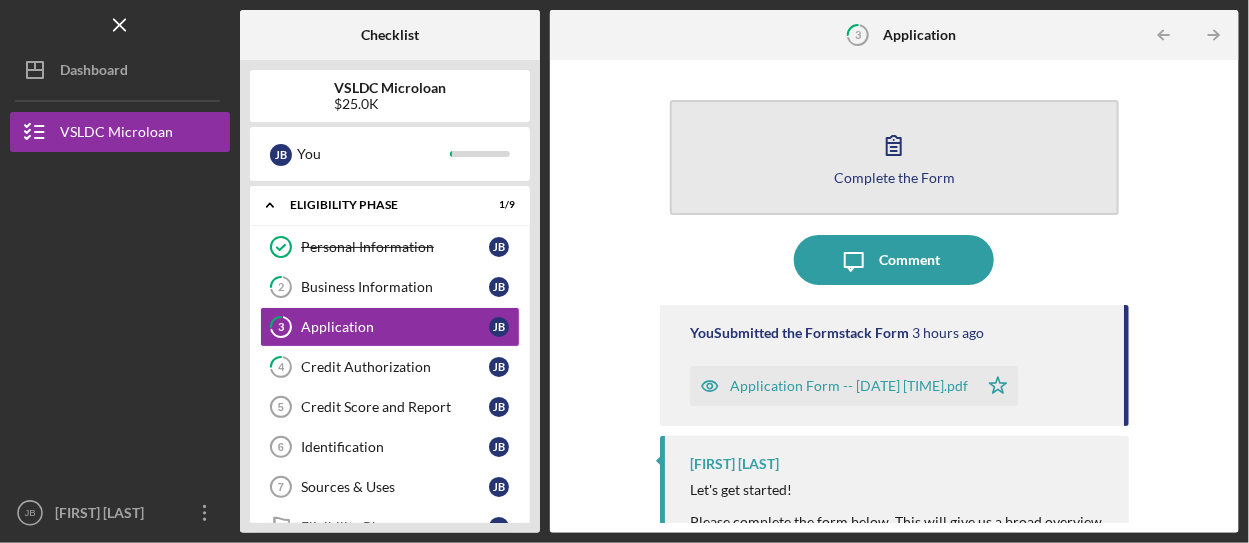 click 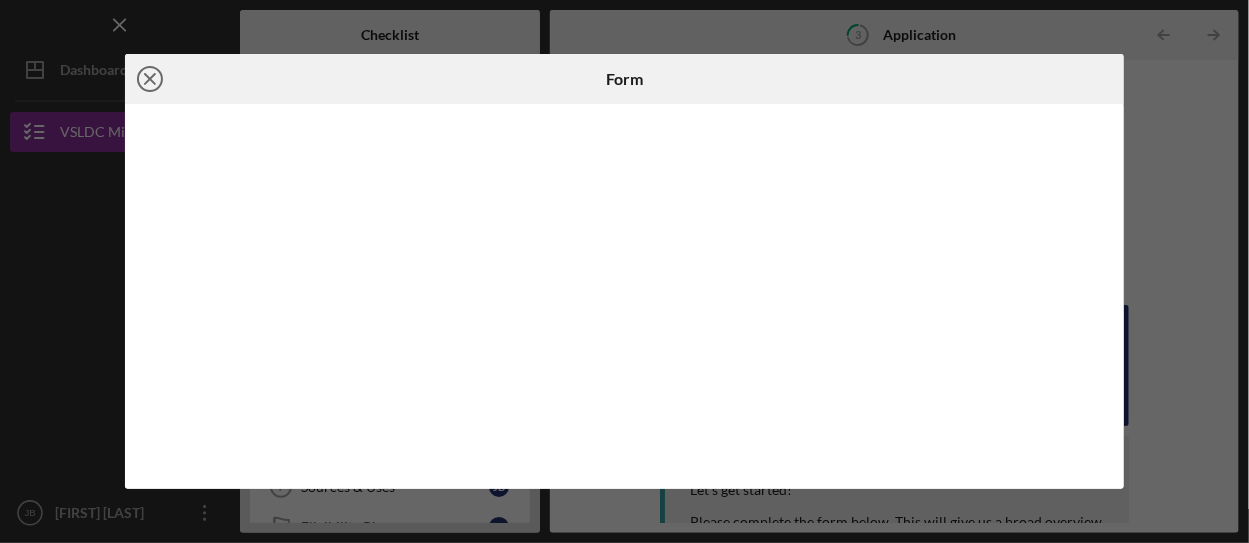 click 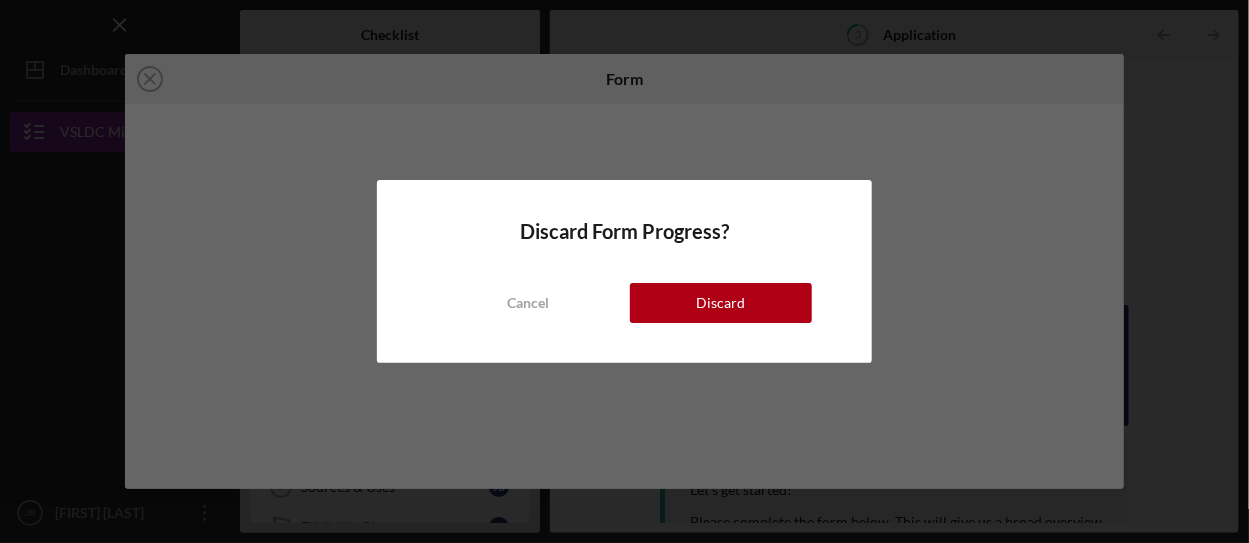 click on "Discard" at bounding box center [720, 303] 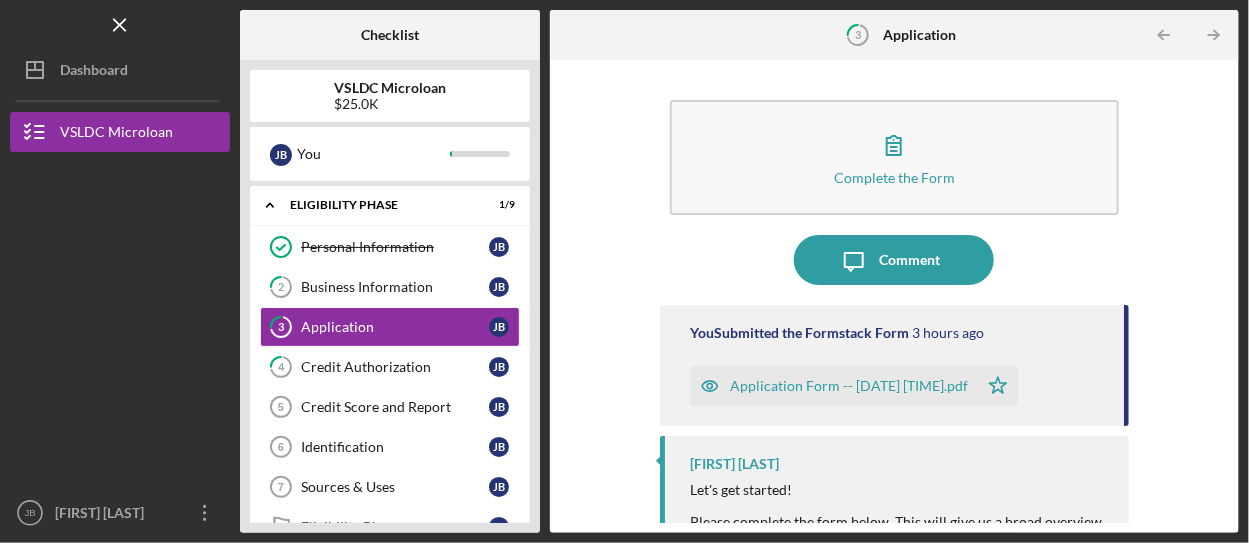 scroll, scrollTop: 91, scrollLeft: 0, axis: vertical 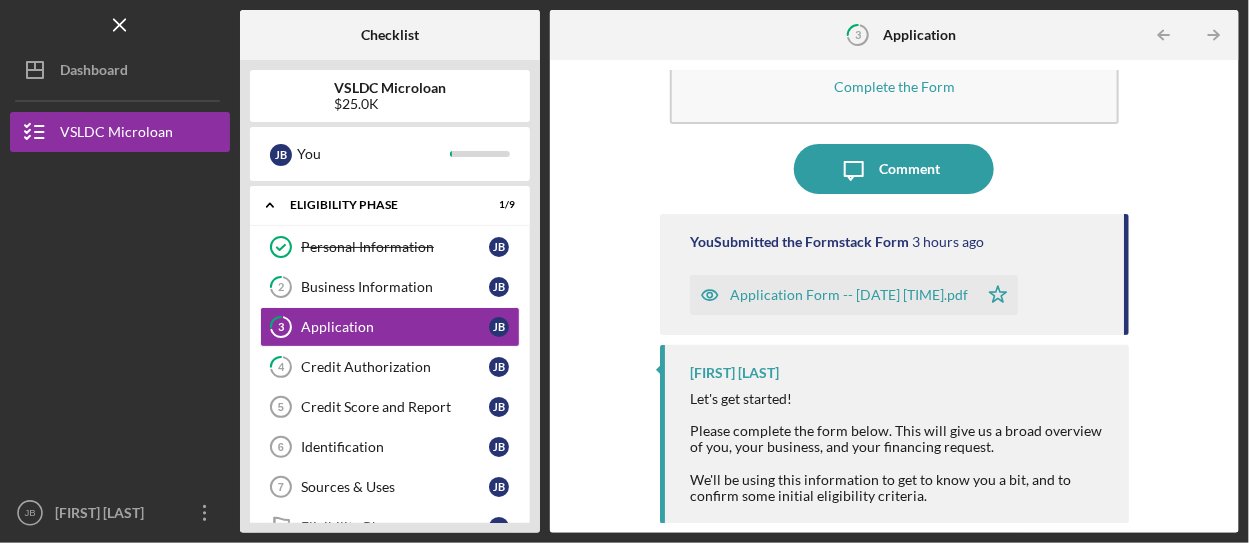 click on "Application Form -- [DATE] [TIME].pdf" at bounding box center (849, 295) 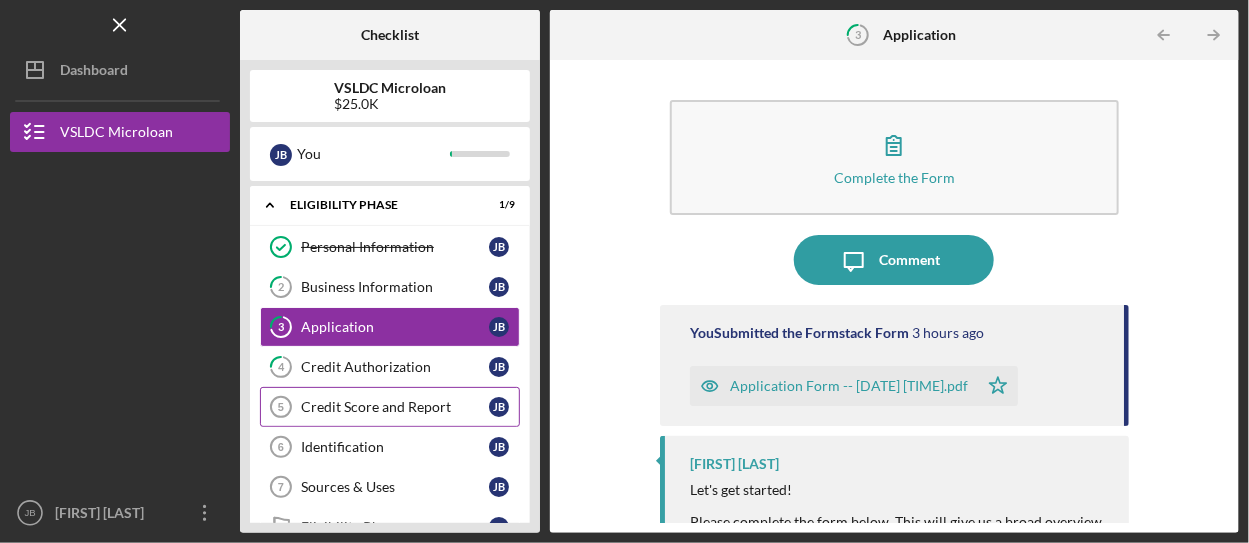 click on "Credit Score and Report" at bounding box center (395, 407) 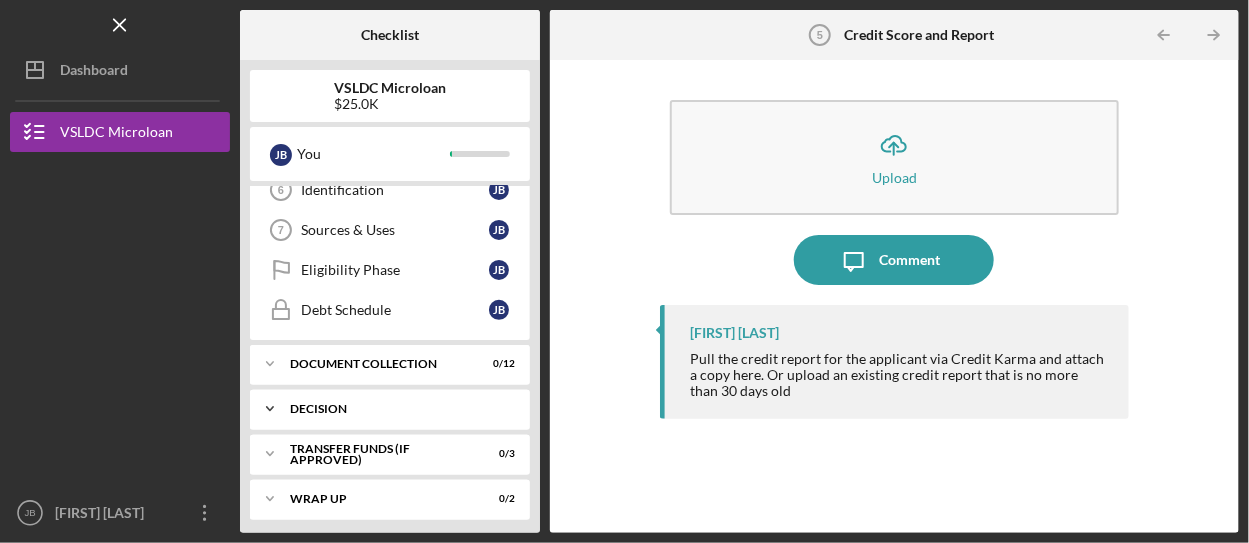 scroll, scrollTop: 157, scrollLeft: 0, axis: vertical 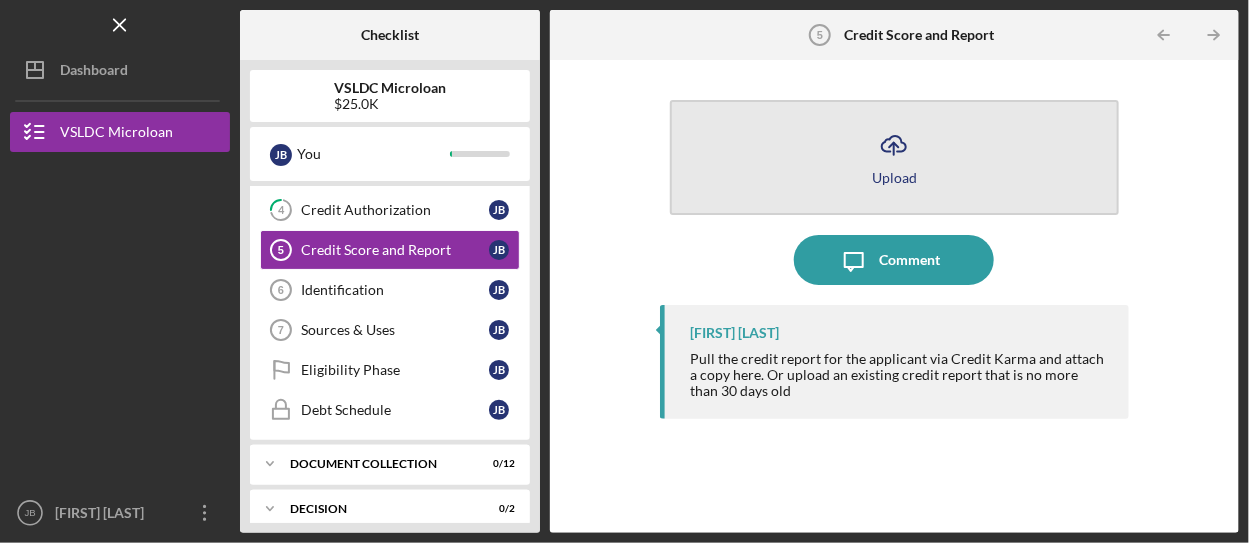 click on "Upload" at bounding box center (894, 177) 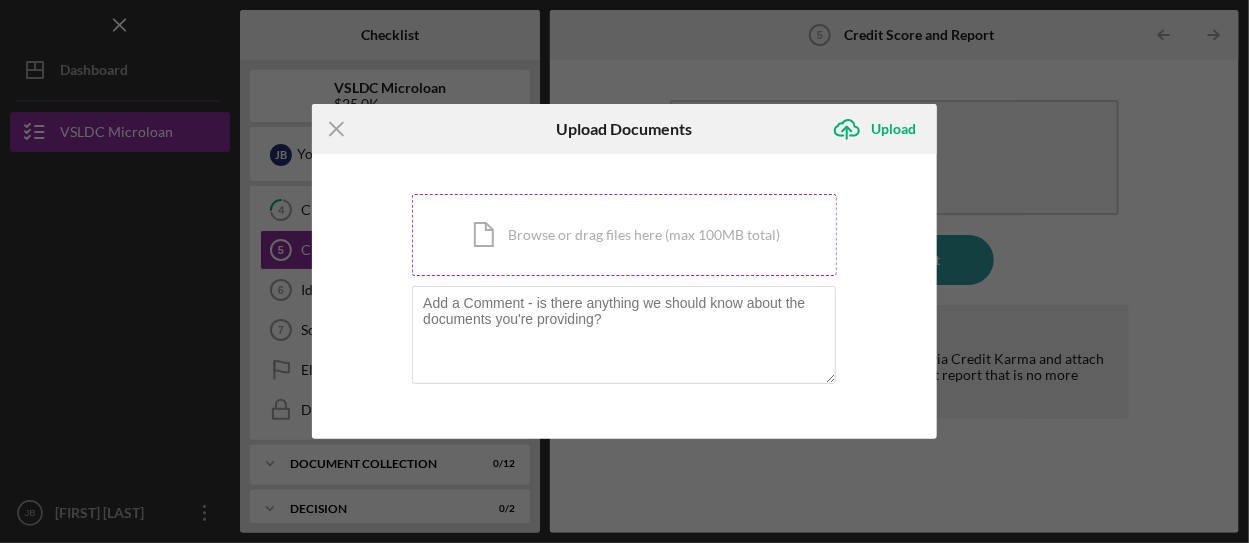 click on "Icon/Document Browse or drag files here (max 100MB total) Tap to choose files or take a photo" at bounding box center (624, 235) 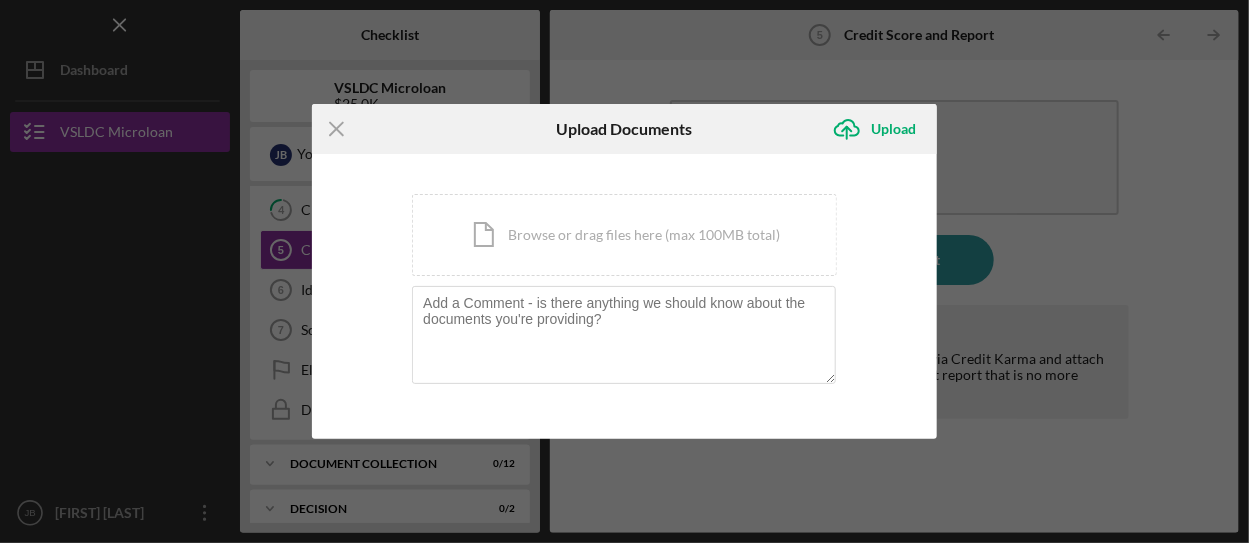click on "Icon/Menu Close Upload Documents Icon/Upload Upload You're uploading documents related to  Credit Score and Report . Icon/Document Browse or drag files here (max 100MB total) Tap to choose files or take a photo Cancel Icon/Upload Upload" at bounding box center [624, 271] 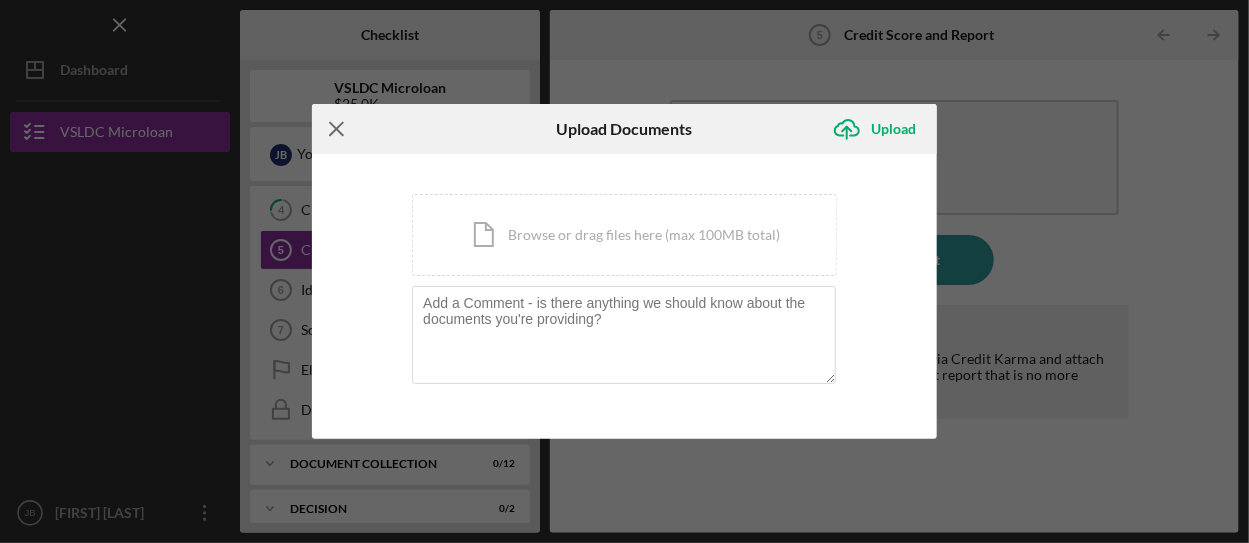 click 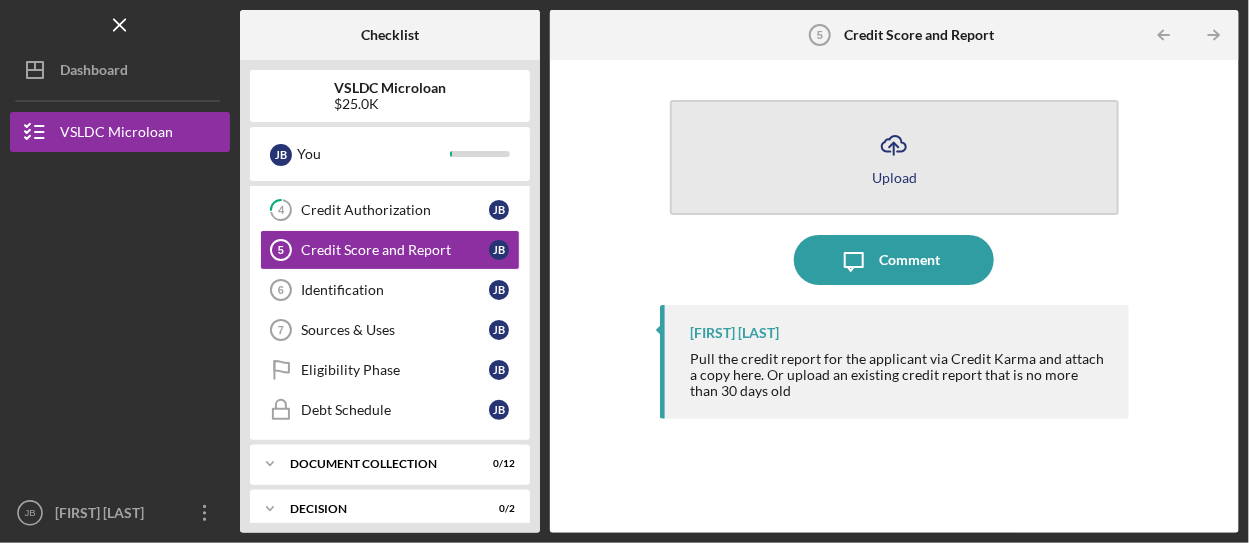 click on "Icon/Upload" 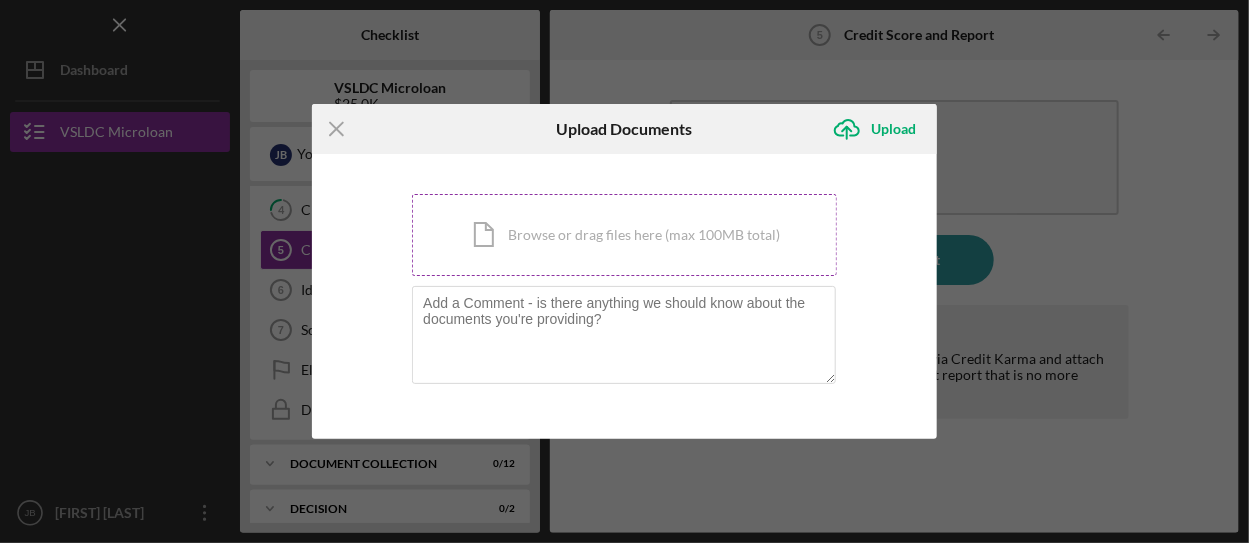 click on "Icon/Document Browse or drag files here (max 100MB total) Tap to choose files or take a photo" at bounding box center (624, 235) 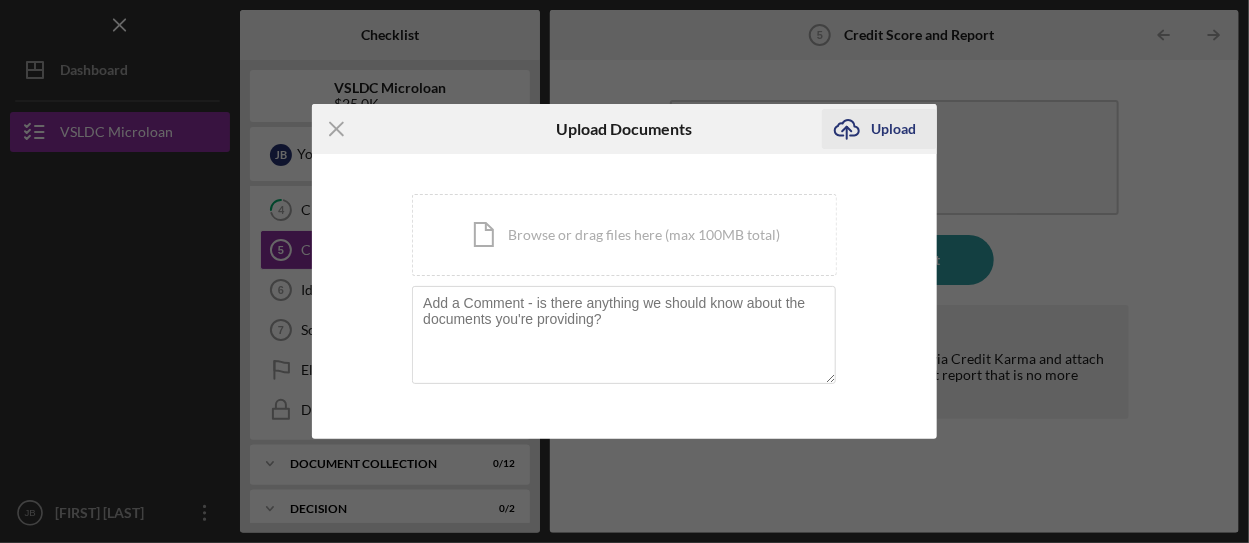 click on "Icon/Upload" 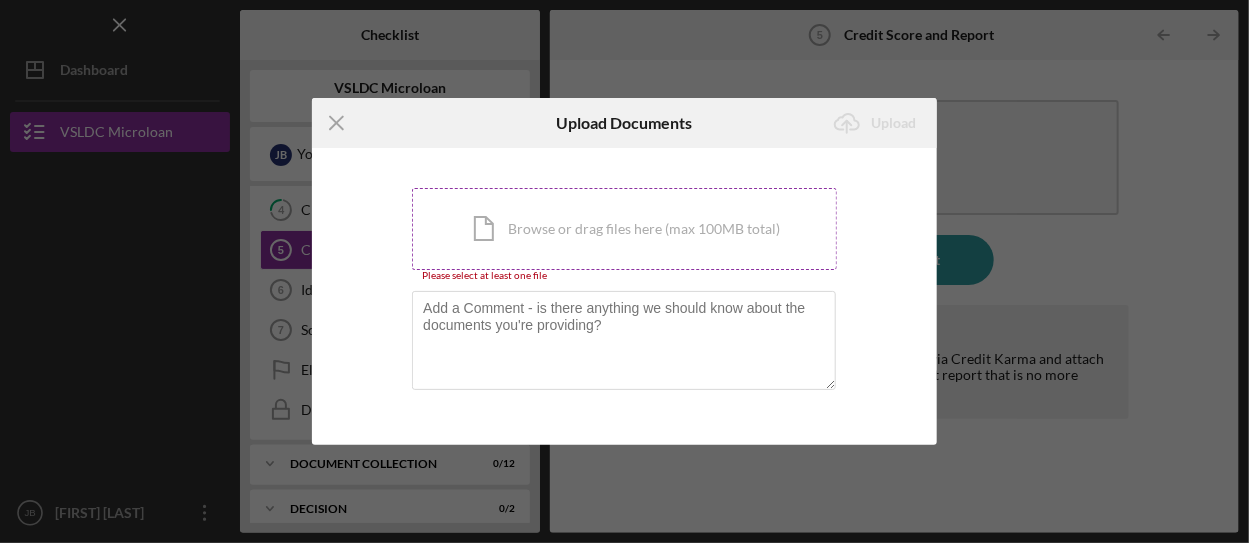 click on "Icon/Document Browse or drag files here (max 100MB total) Tap to choose files or take a photo" at bounding box center [624, 229] 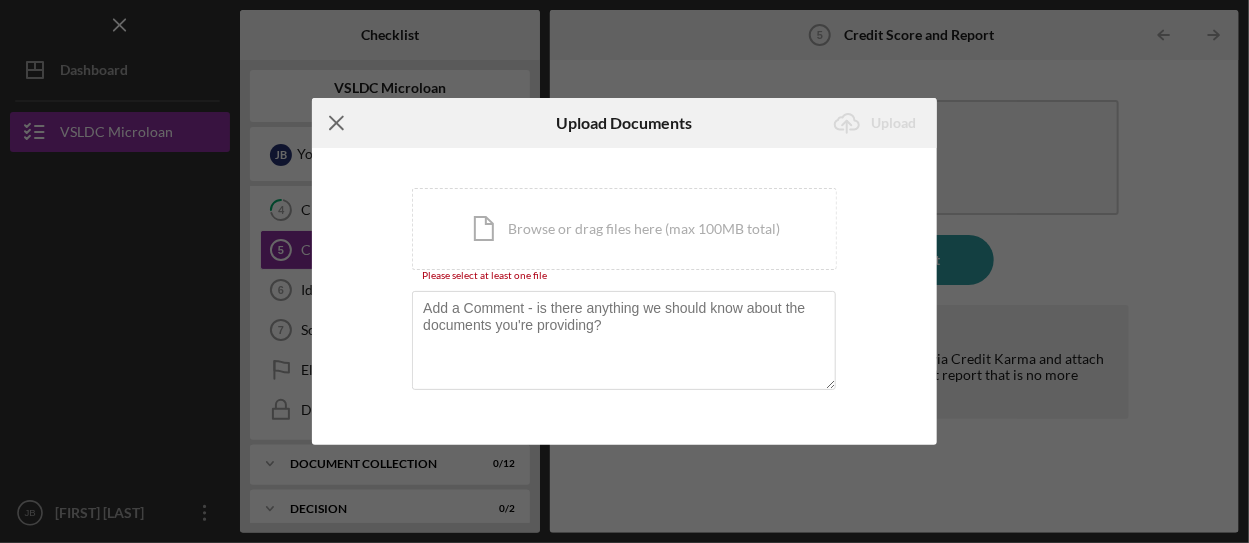 click 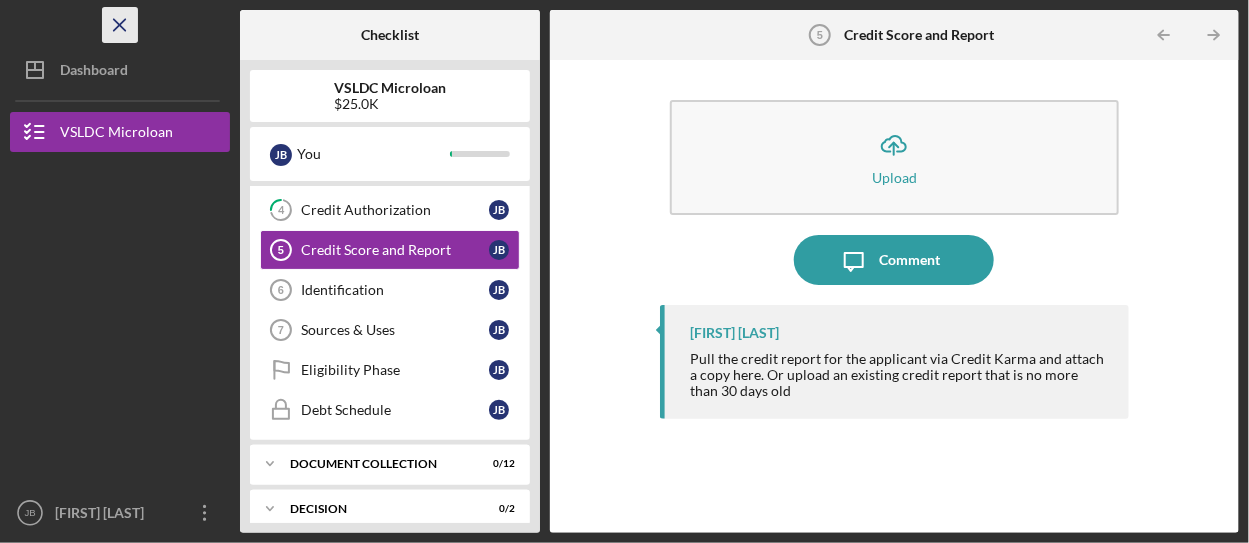 click on "Icon/Menu Close" 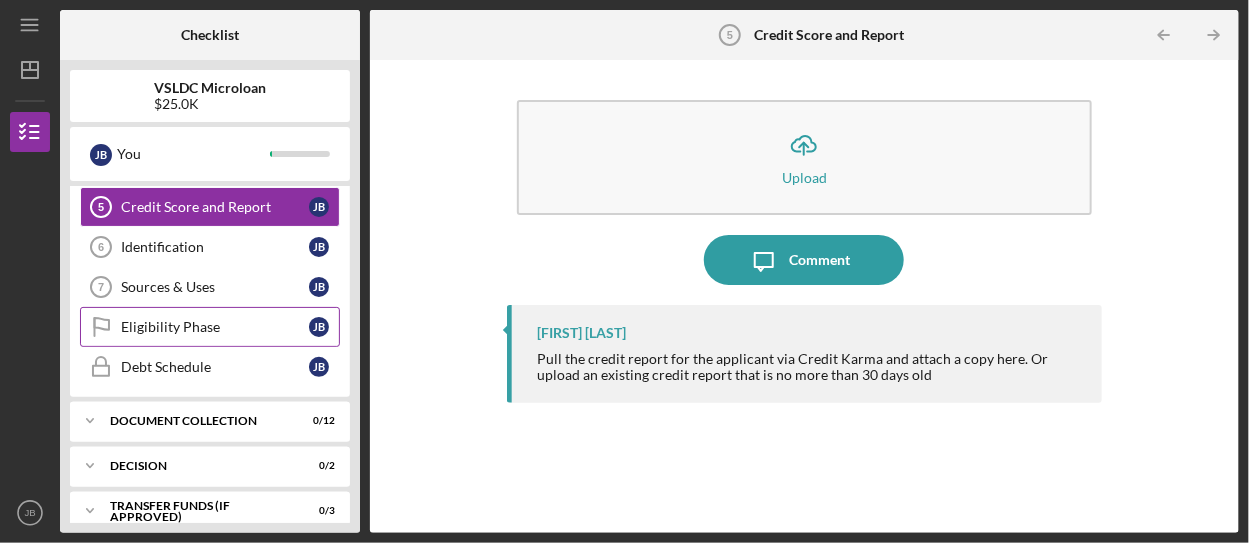 scroll, scrollTop: 257, scrollLeft: 0, axis: vertical 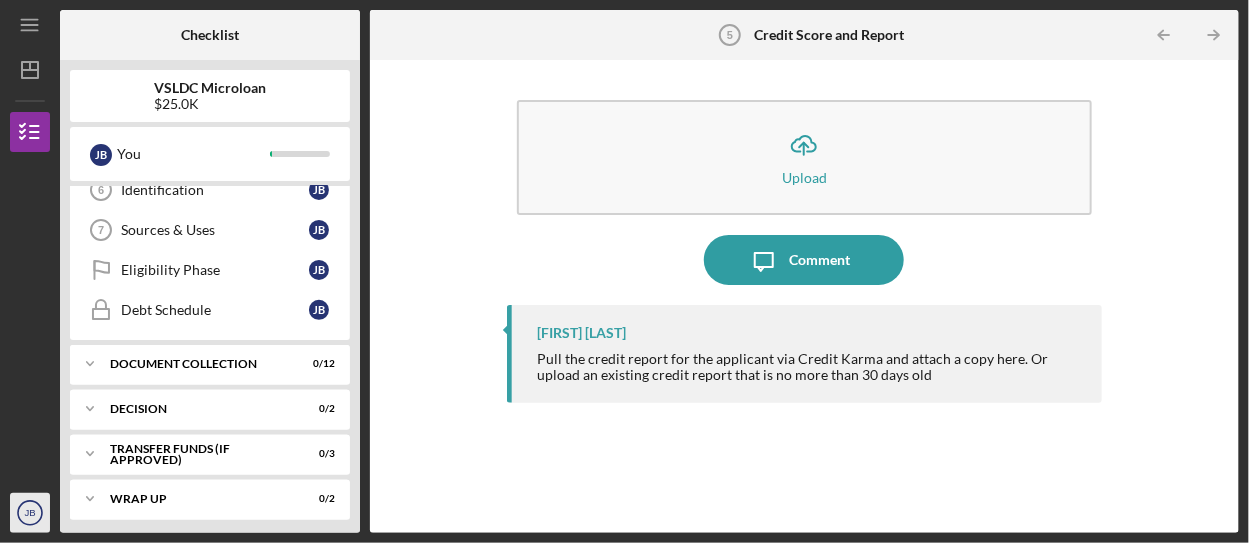 click on "Icon/User Photo JB" 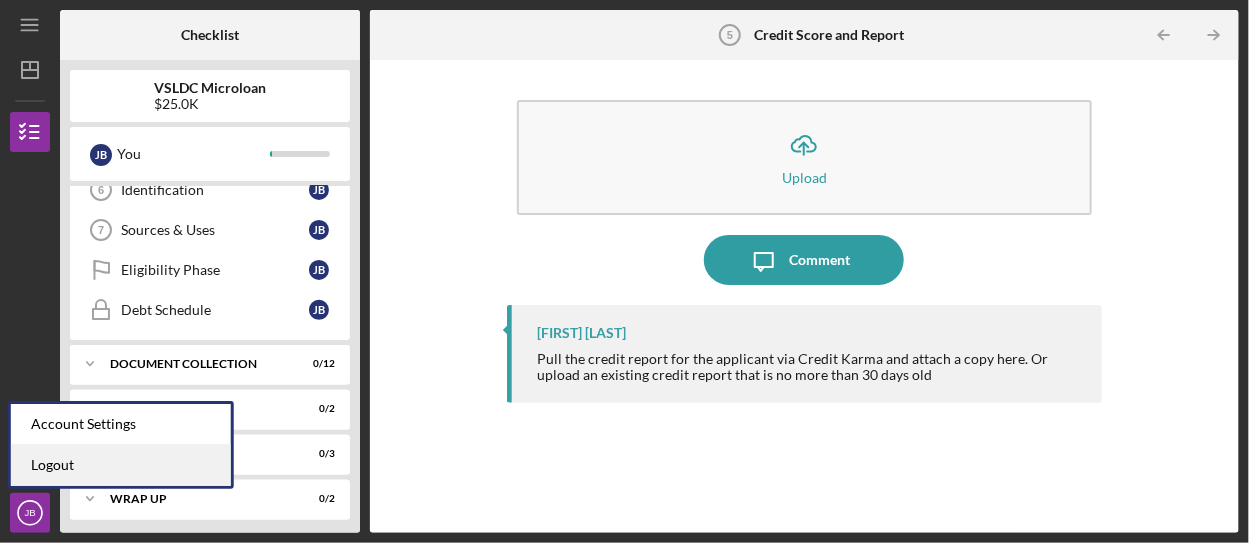 click on "Logout" at bounding box center [121, 465] 